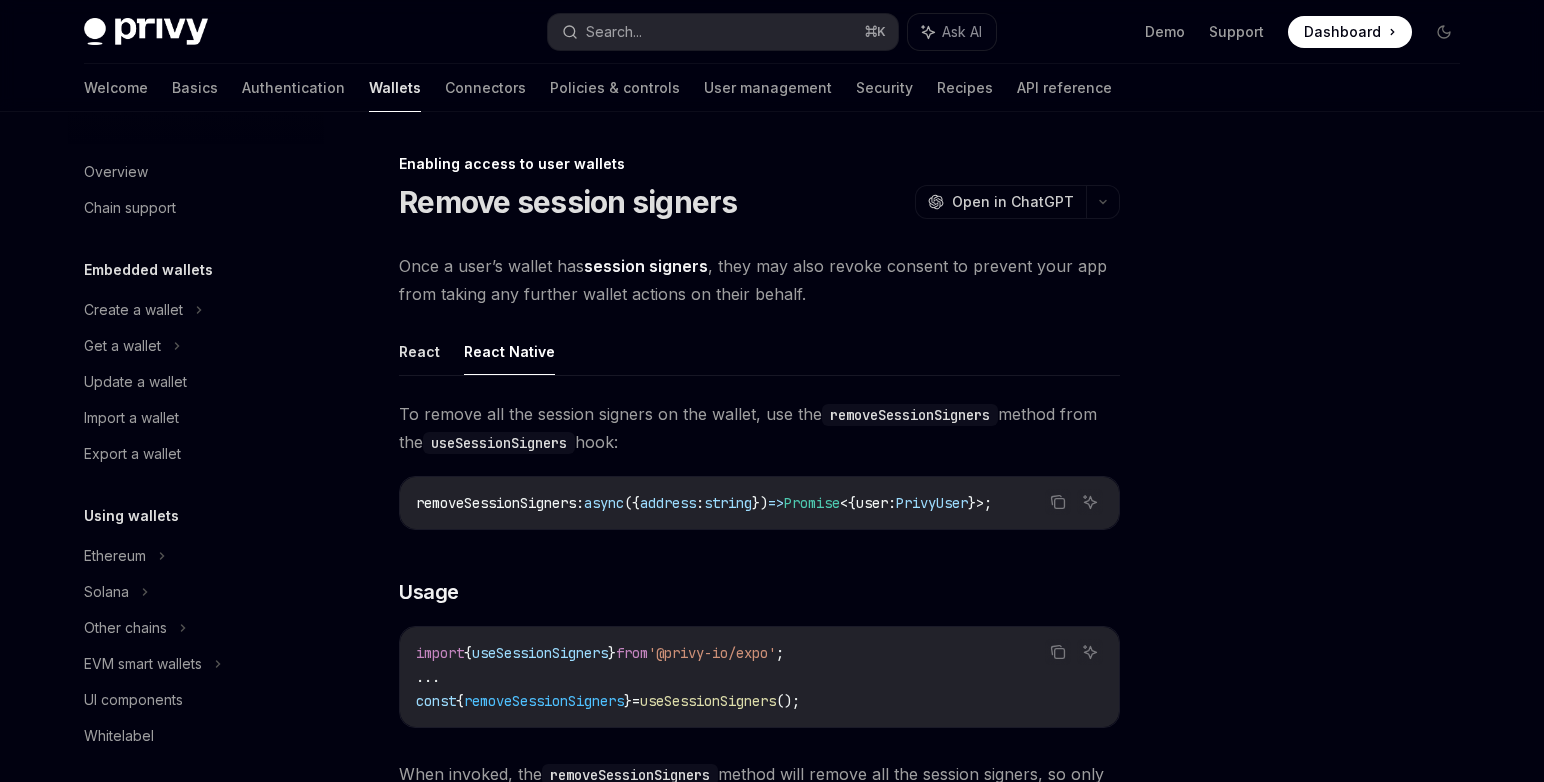 scroll, scrollTop: 196, scrollLeft: 0, axis: vertical 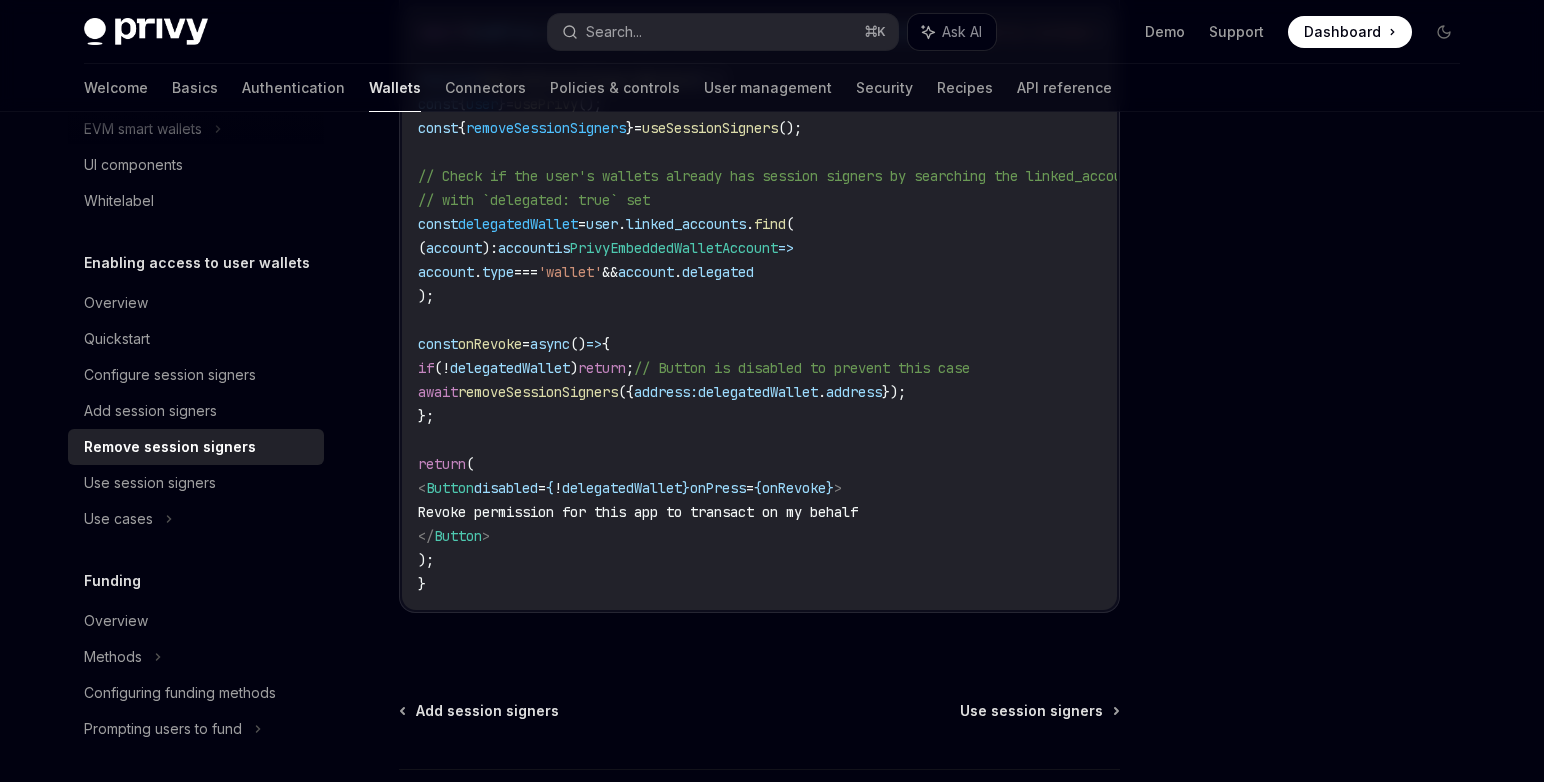 click on "import  { usePrivy ,  useSessionSigners ,  type  PrivyEmbeddedWalletAccount }  from  '@privy-io/expo' ;
function  RemoveSessionSignersButton () {
const  { user }  =  usePrivy ();
const  { removeSessionSigners }  =  useSessionSigners ();
// Check if the user's wallets already has session signers by searching the linked_accounts array for wallets
// with `delegated: true` set
const  delegatedWallet  =  user . linked_accounts . find (
( account ) :  account  is  PrivyEmbeddedWalletAccount  =>
account . type  ===  'wallet'  &&  account . delegated
);
const  onRevoke  =  async  ()  =>  {
if  ( ! delegatedWallet )  return ;  // Button is disabled to prevent this case
await  removeSessionSigners ({ address:  delegatedWallet . address });
};
return  (
< Button  disabled = { ! delegatedWallet }  onPress = { onRevoke } >
Revoke permission for this app to transact on my behalf
</ Button >
);
}" at bounding box center [878, 308] 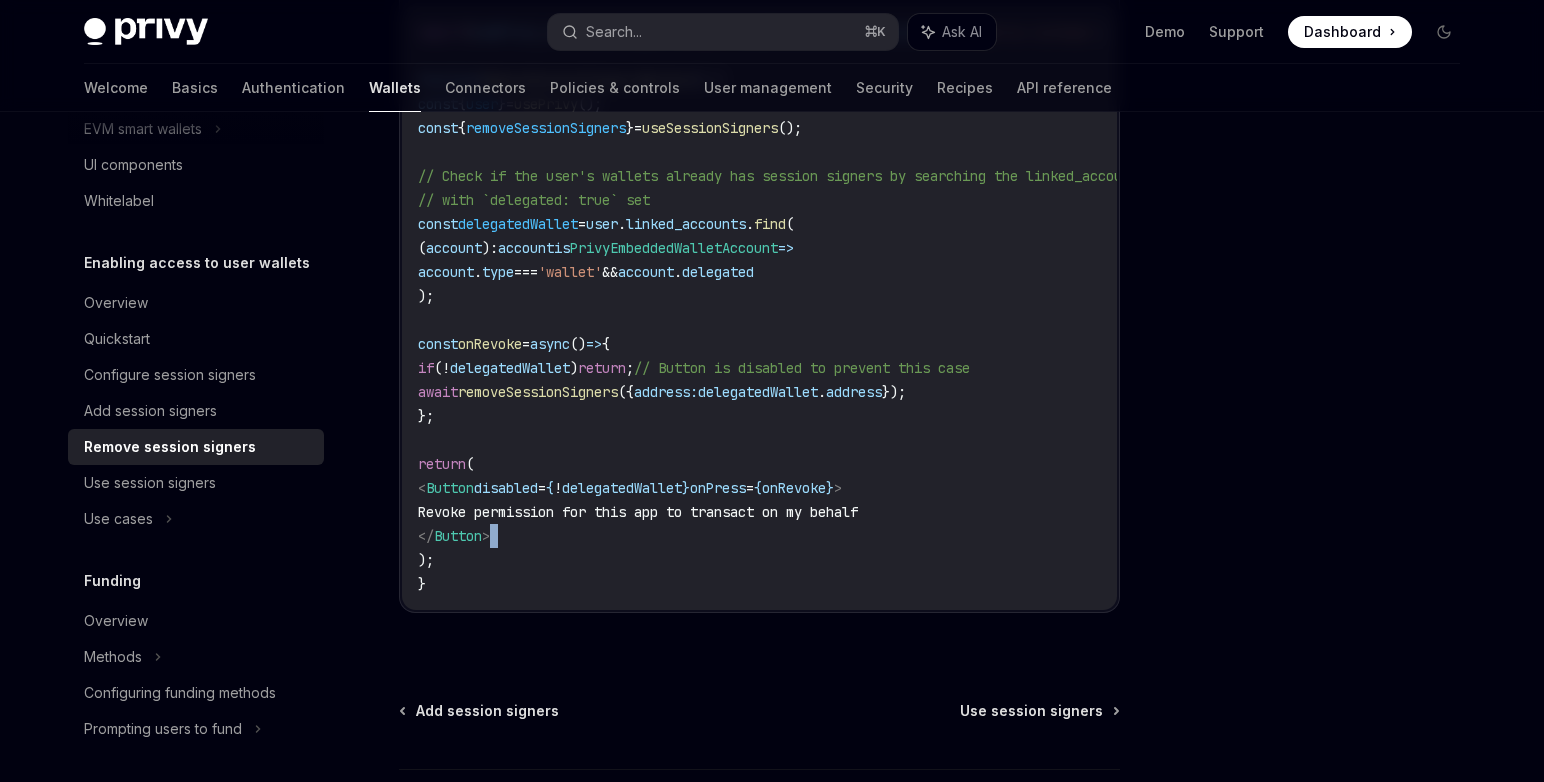 click on "import  { usePrivy ,  useSessionSigners ,  type  PrivyEmbeddedWalletAccount }  from  '@privy-io/expo' ;
function  RemoveSessionSignersButton () {
const  { user }  =  usePrivy ();
const  { removeSessionSigners }  =  useSessionSigners ();
// Check if the user's wallets already has session signers by searching the linked_accounts array for wallets
// with `delegated: true` set
const  delegatedWallet  =  user . linked_accounts . find (
( account ) :  account  is  PrivyEmbeddedWalletAccount  =>
account . type  ===  'wallet'  &&  account . delegated
);
const  onRevoke  =  async  ()  =>  {
if  ( ! delegatedWallet )  return ;  // Button is disabled to prevent this case
await  removeSessionSigners ({ address:  delegatedWallet . address });
};
return  (
< Button  disabled = { ! delegatedWallet }  onPress = { onRevoke } >
Revoke permission for this app to transact on my behalf
</ Button >
);
}" at bounding box center (878, 308) 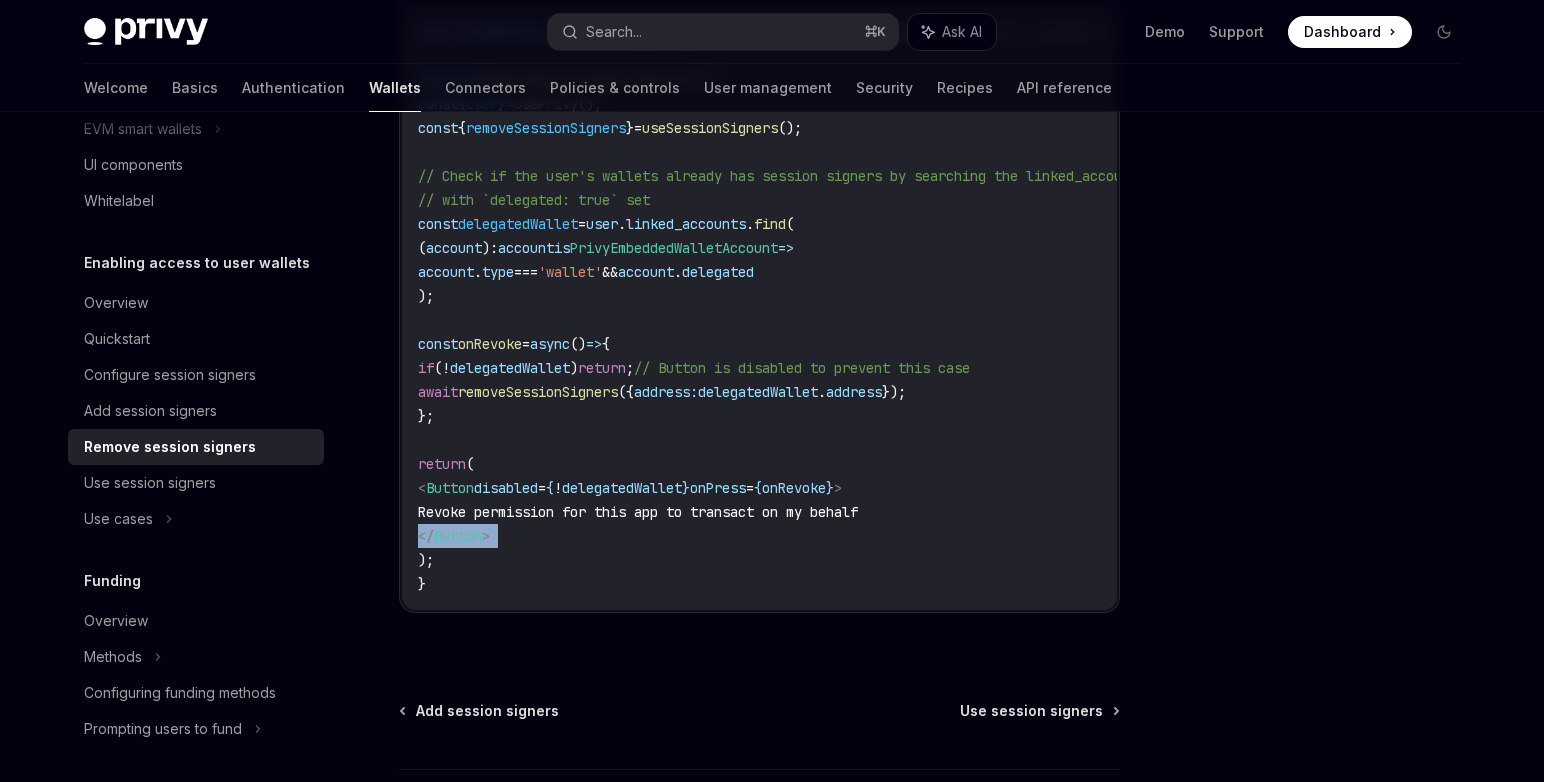click on "import  { usePrivy ,  useSessionSigners ,  type  PrivyEmbeddedWalletAccount }  from  '@privy-io/expo' ;
function  RemoveSessionSignersButton () {
const  { user }  =  usePrivy ();
const  { removeSessionSigners }  =  useSessionSigners ();
// Check if the user's wallets already has session signers by searching the linked_accounts array for wallets
// with `delegated: true` set
const  delegatedWallet  =  user . linked_accounts . find (
( account ) :  account  is  PrivyEmbeddedWalletAccount  =>
account . type  ===  'wallet'  &&  account . delegated
);
const  onRevoke  =  async  ()  =>  {
if  ( ! delegatedWallet )  return ;  // Button is disabled to prevent this case
await  removeSessionSigners ({ address:  delegatedWallet . address });
};
return  (
< Button  disabled = { ! delegatedWallet }  onPress = { onRevoke } >
Revoke permission for this app to transact on my behalf
</ Button >
);
}" at bounding box center [878, 308] 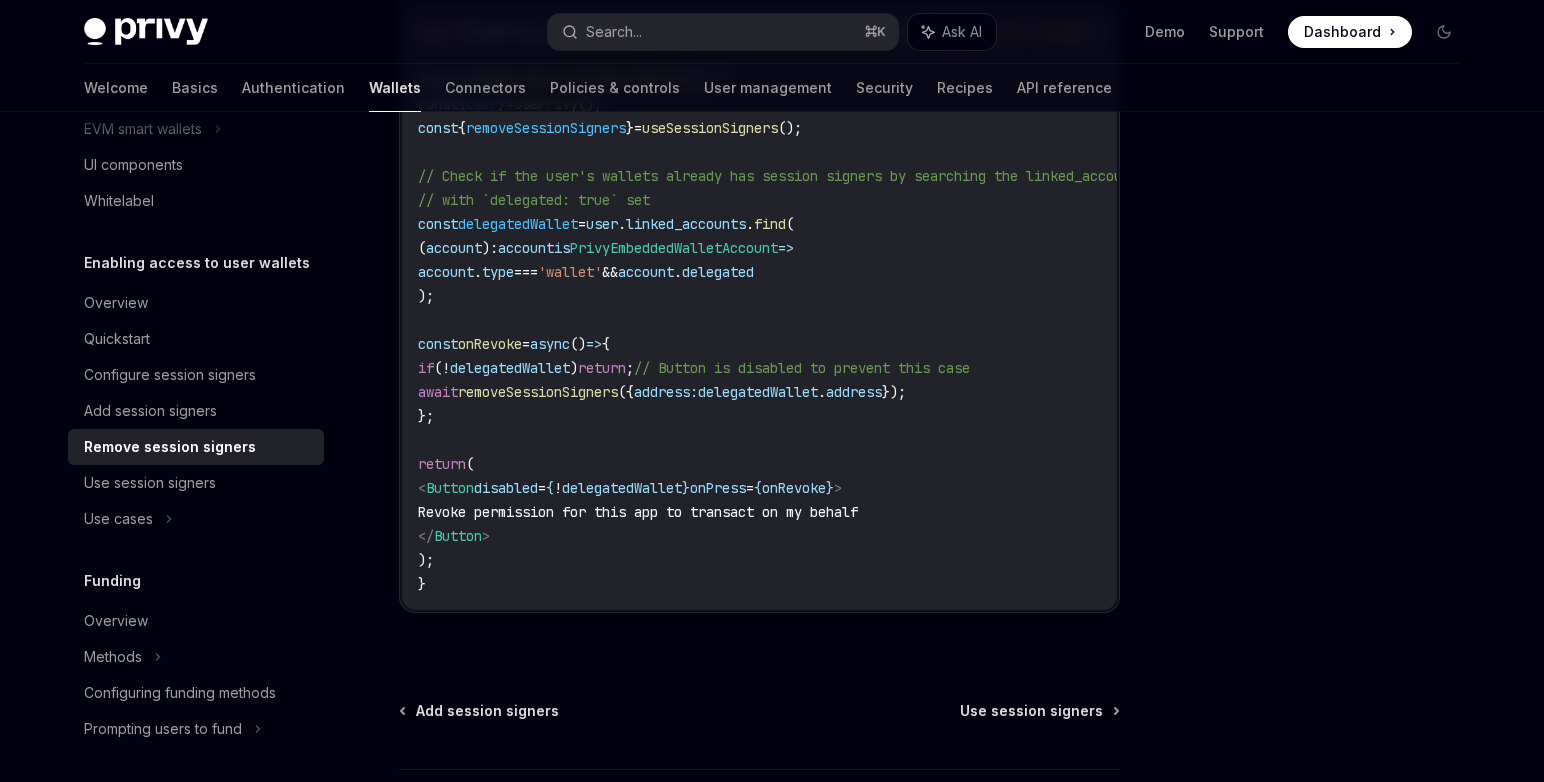 click on "Revoke permission for this app to transact on my behalf" at bounding box center [638, 512] 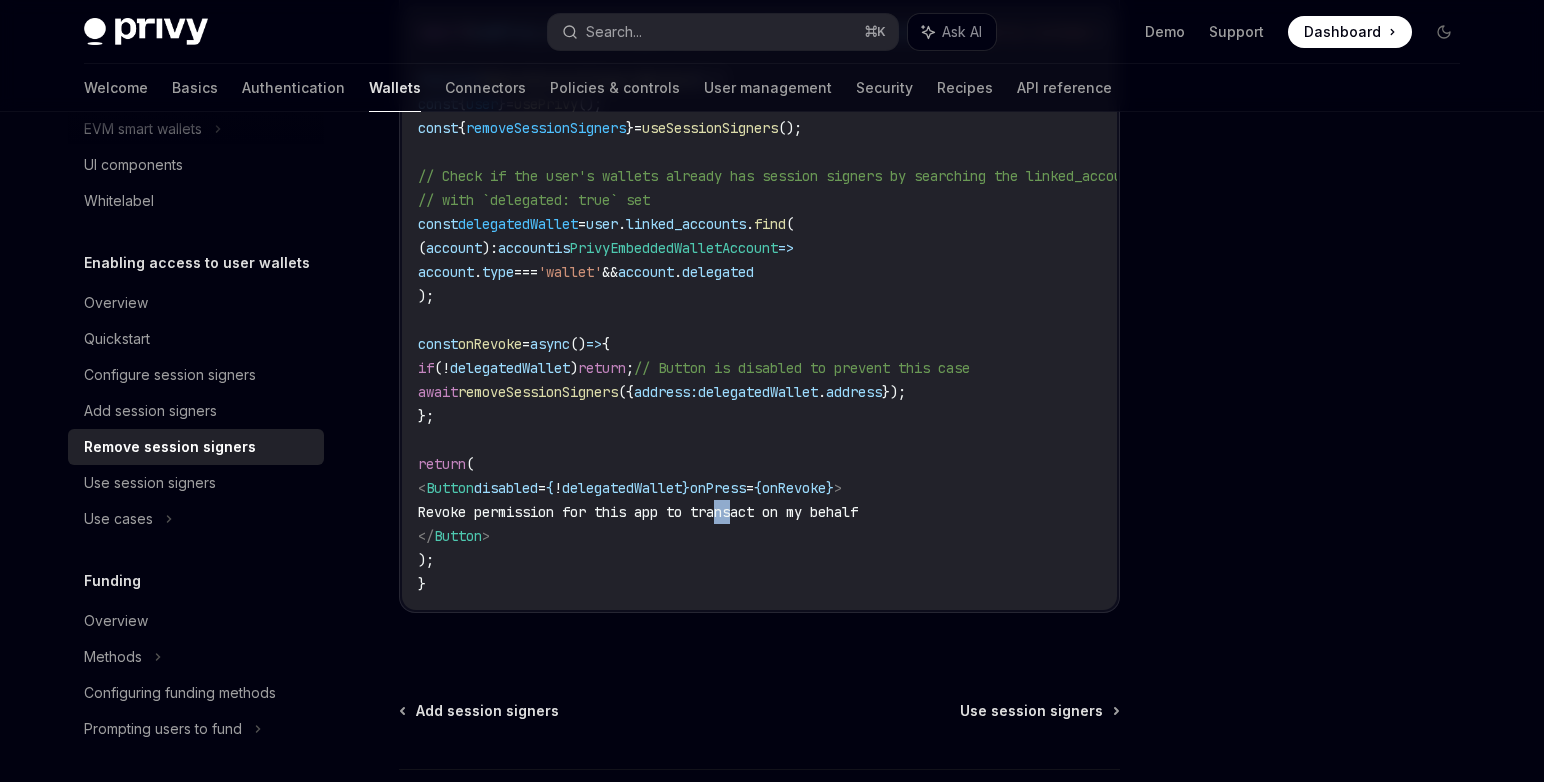 click on "Revoke permission for this app to transact on my behalf" at bounding box center (638, 512) 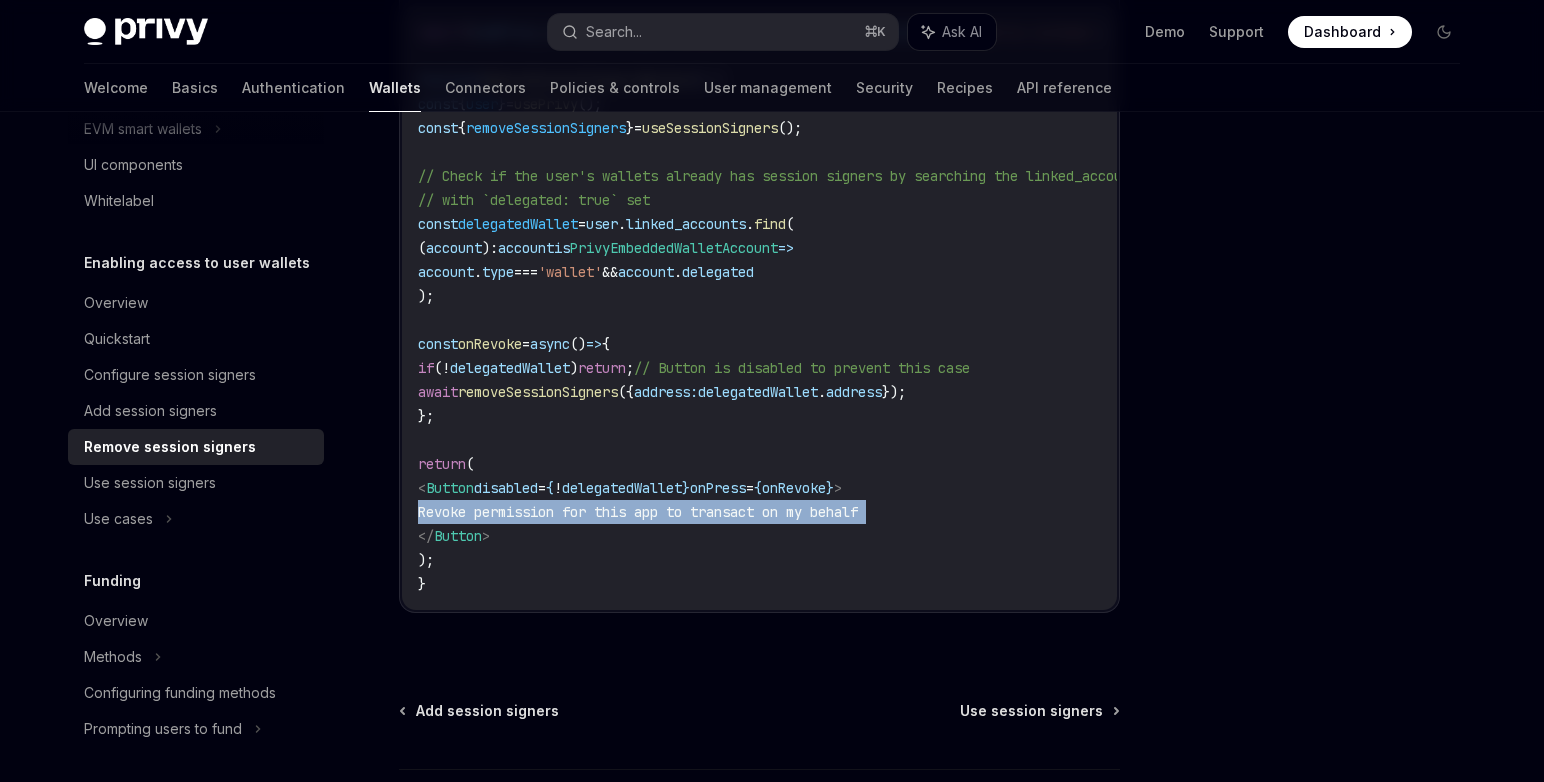 click on "Revoke permission for this app to transact on my behalf" at bounding box center (638, 512) 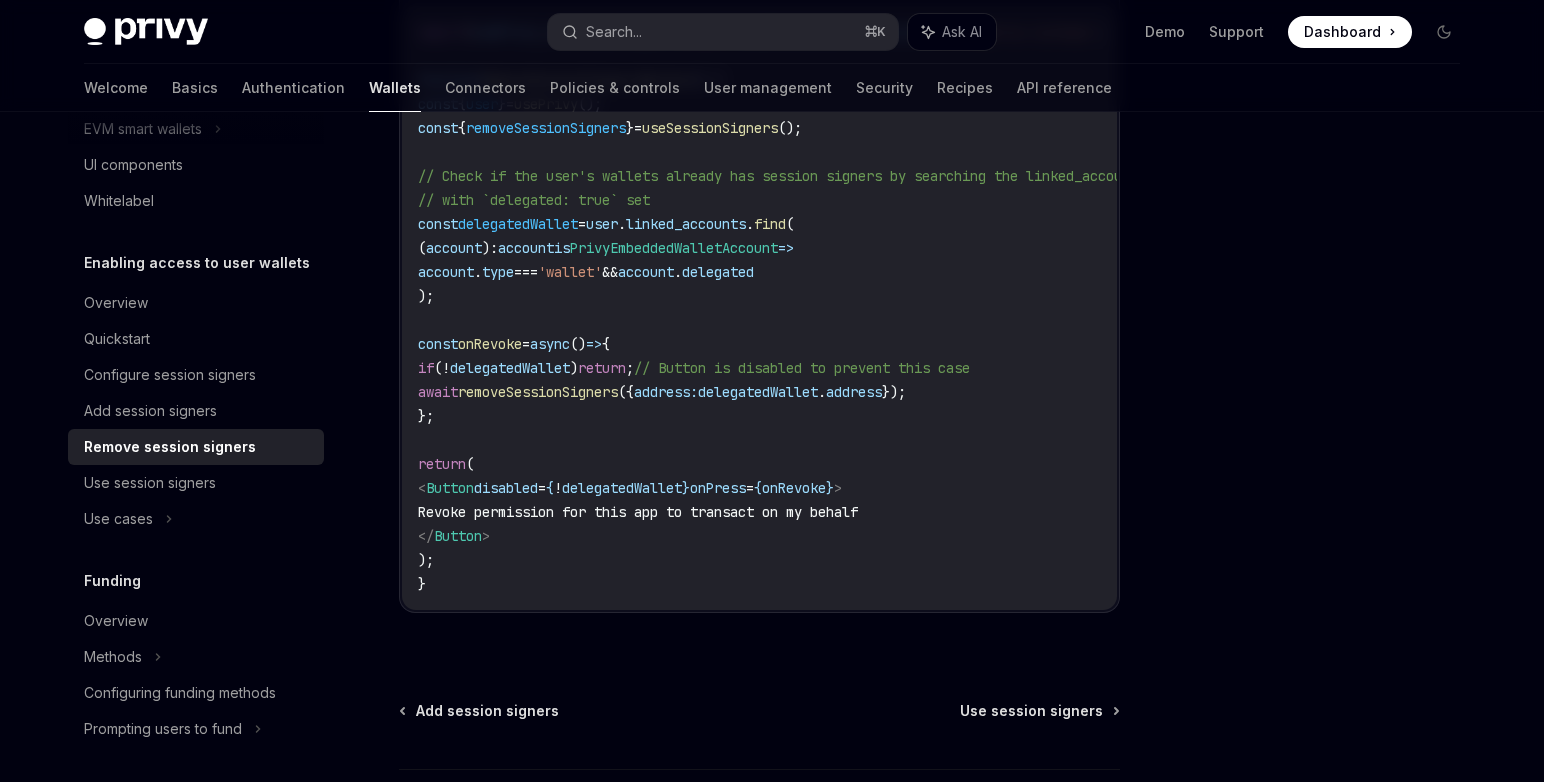 click on "import  { usePrivy ,  useSessionSigners ,  type  PrivyEmbeddedWalletAccount }  from  '@privy-io/expo' ;
function  RemoveSessionSignersButton () {
const  { user }  =  usePrivy ();
const  { removeSessionSigners }  =  useSessionSigners ();
// Check if the user's wallets already has session signers by searching the linked_accounts array for wallets
// with `delegated: true` set
const  delegatedWallet  =  user . linked_accounts . find (
( account ) :  account  is  PrivyEmbeddedWalletAccount  =>
account . type  ===  'wallet'  &&  account . delegated
);
const  onRevoke  =  async  ()  =>  {
if  ( ! delegatedWallet )  return ;  // Button is disabled to prevent this case
await  removeSessionSigners ({ address:  delegatedWallet . address });
};
return  (
< Button  disabled = { ! delegatedWallet }  onPress = { onRevoke } >
Revoke permission for this app to transact on my behalf
</ Button >
);
}" at bounding box center [878, 308] 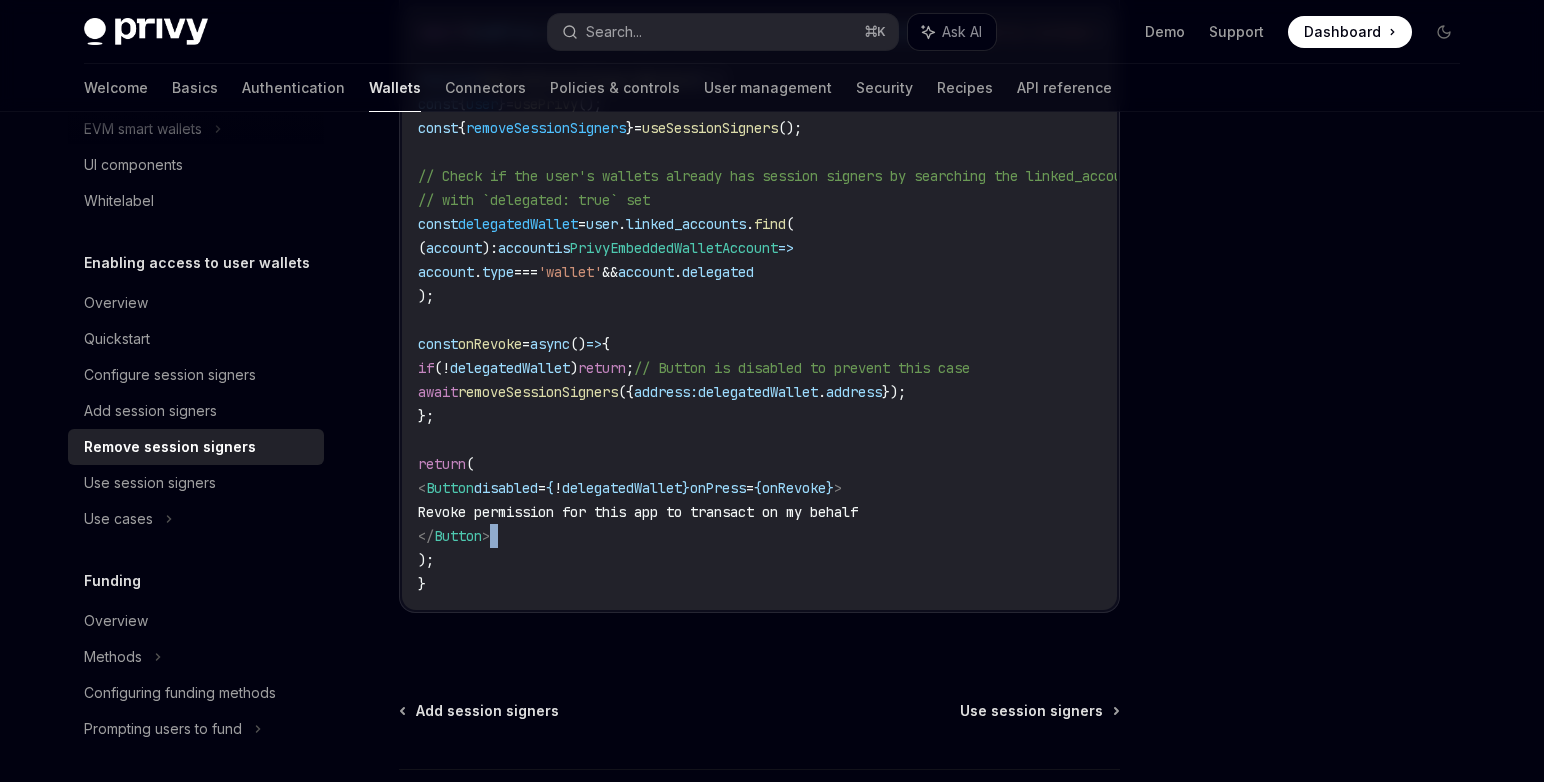 click on "import  { usePrivy ,  useSessionSigners ,  type  PrivyEmbeddedWalletAccount }  from  '@privy-io/expo' ;
function  RemoveSessionSignersButton () {
const  { user }  =  usePrivy ();
const  { removeSessionSigners }  =  useSessionSigners ();
// Check if the user's wallets already has session signers by searching the linked_accounts array for wallets
// with `delegated: true` set
const  delegatedWallet  =  user . linked_accounts . find (
( account ) :  account  is  PrivyEmbeddedWalletAccount  =>
account . type  ===  'wallet'  &&  account . delegated
);
const  onRevoke  =  async  ()  =>  {
if  ( ! delegatedWallet )  return ;  // Button is disabled to prevent this case
await  removeSessionSigners ({ address:  delegatedWallet . address });
};
return  (
< Button  disabled = { ! delegatedWallet }  onPress = { onRevoke } >
Revoke permission for this app to transact on my behalf
</ Button >
);
}" at bounding box center [878, 308] 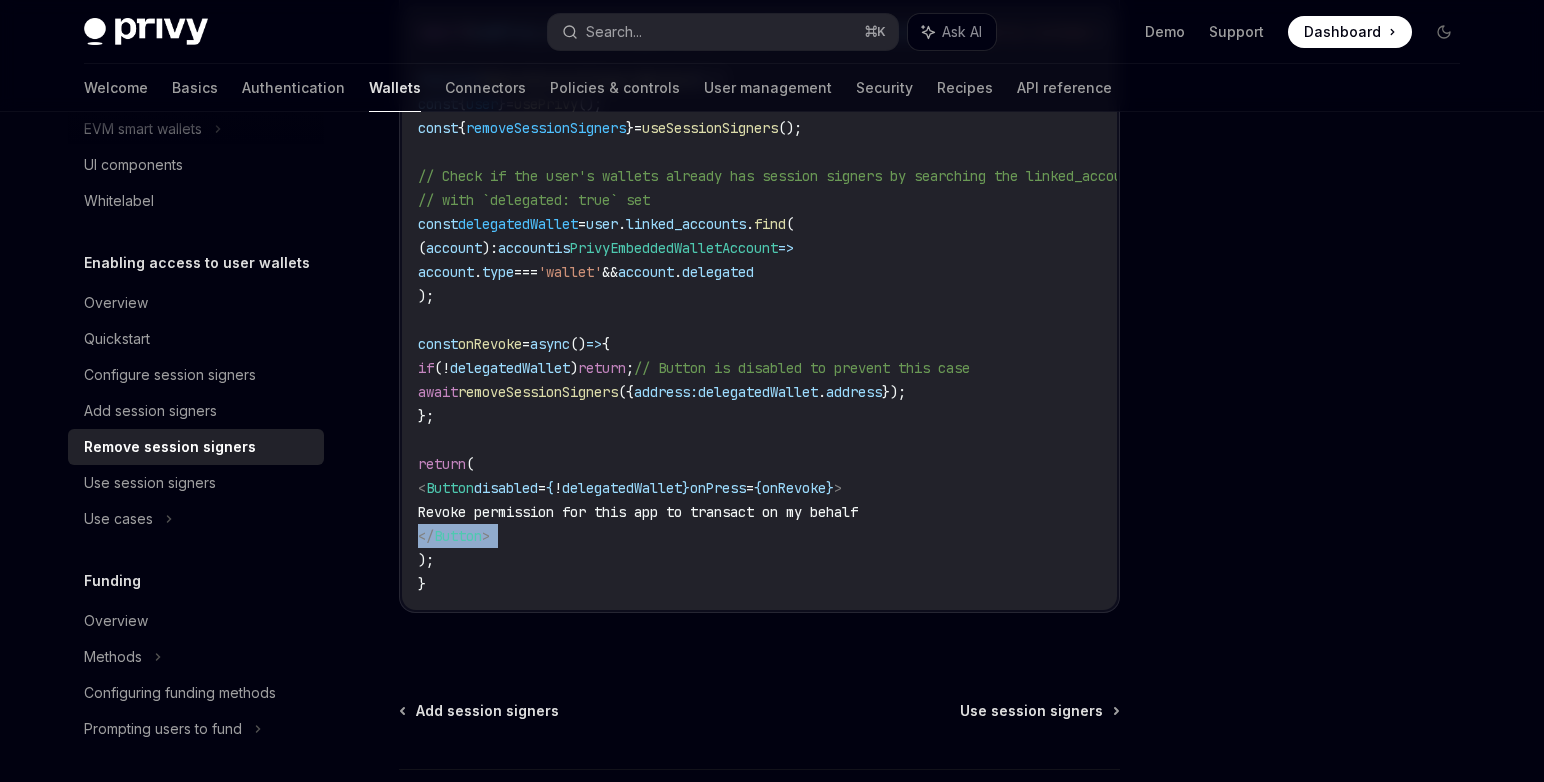 click on "import  { usePrivy ,  useSessionSigners ,  type  PrivyEmbeddedWalletAccount }  from  '@privy-io/expo' ;
function  RemoveSessionSignersButton () {
const  { user }  =  usePrivy ();
const  { removeSessionSigners }  =  useSessionSigners ();
// Check if the user's wallets already has session signers by searching the linked_accounts array for wallets
// with `delegated: true` set
const  delegatedWallet  =  user . linked_accounts . find (
( account ) :  account  is  PrivyEmbeddedWalletAccount  =>
account . type  ===  'wallet'  &&  account . delegated
);
const  onRevoke  =  async  ()  =>  {
if  ( ! delegatedWallet )  return ;  // Button is disabled to prevent this case
await  removeSessionSigners ({ address:  delegatedWallet . address });
};
return  (
< Button  disabled = { ! delegatedWallet }  onPress = { onRevoke } >
Revoke permission for this app to transact on my behalf
</ Button >
);
}" at bounding box center [878, 308] 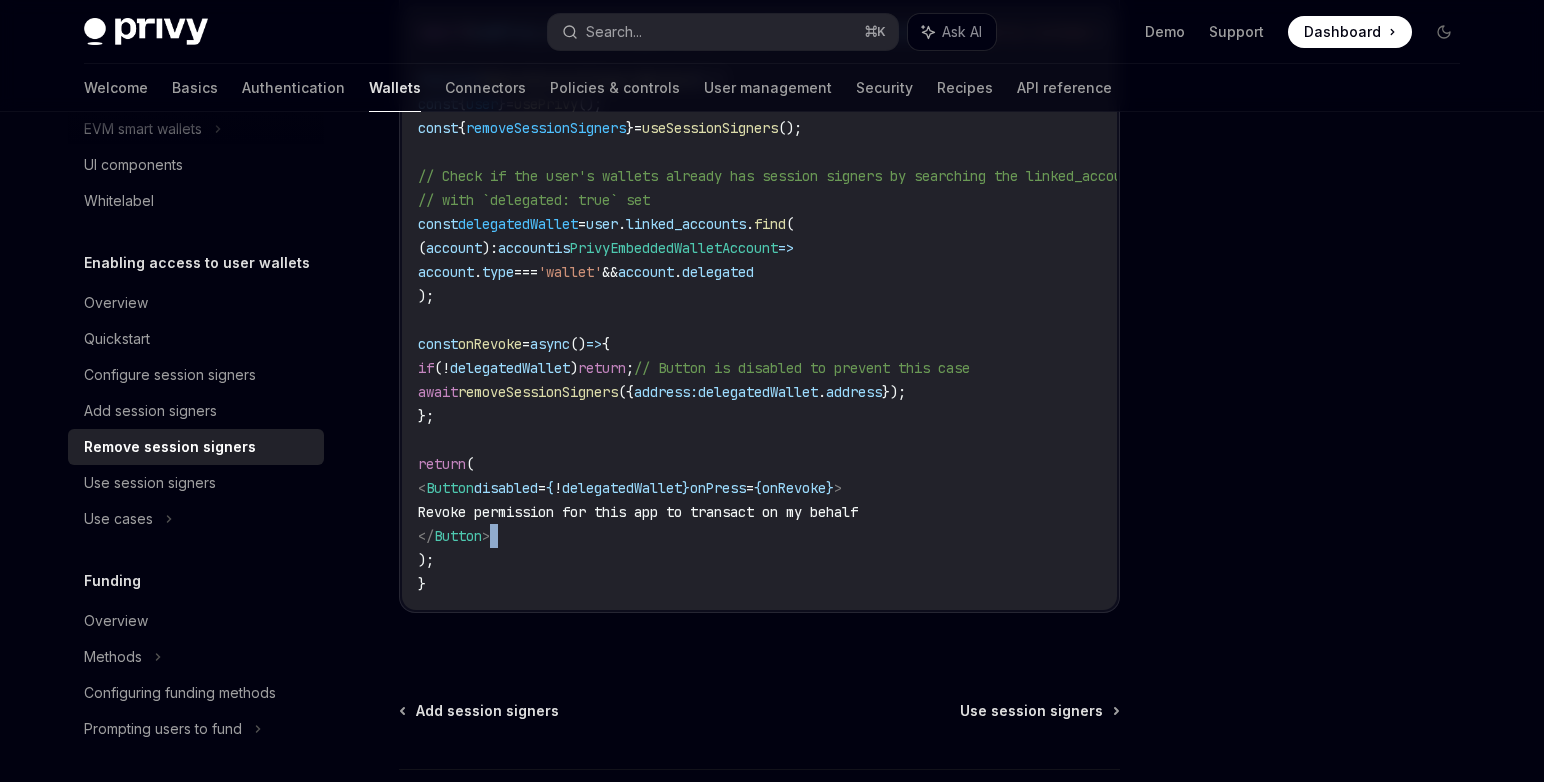 click on "import  { usePrivy ,  useSessionSigners ,  type  PrivyEmbeddedWalletAccount }  from  '@privy-io/expo' ;
function  RemoveSessionSignersButton () {
const  { user }  =  usePrivy ();
const  { removeSessionSigners }  =  useSessionSigners ();
// Check if the user's wallets already has session signers by searching the linked_accounts array for wallets
// with `delegated: true` set
const  delegatedWallet  =  user . linked_accounts . find (
( account ) :  account  is  PrivyEmbeddedWalletAccount  =>
account . type  ===  'wallet'  &&  account . delegated
);
const  onRevoke  =  async  ()  =>  {
if  ( ! delegatedWallet )  return ;  // Button is disabled to prevent this case
await  removeSessionSigners ({ address:  delegatedWallet . address });
};
return  (
< Button  disabled = { ! delegatedWallet }  onPress = { onRevoke } >
Revoke permission for this app to transact on my behalf
</ Button >
);
}" at bounding box center [878, 308] 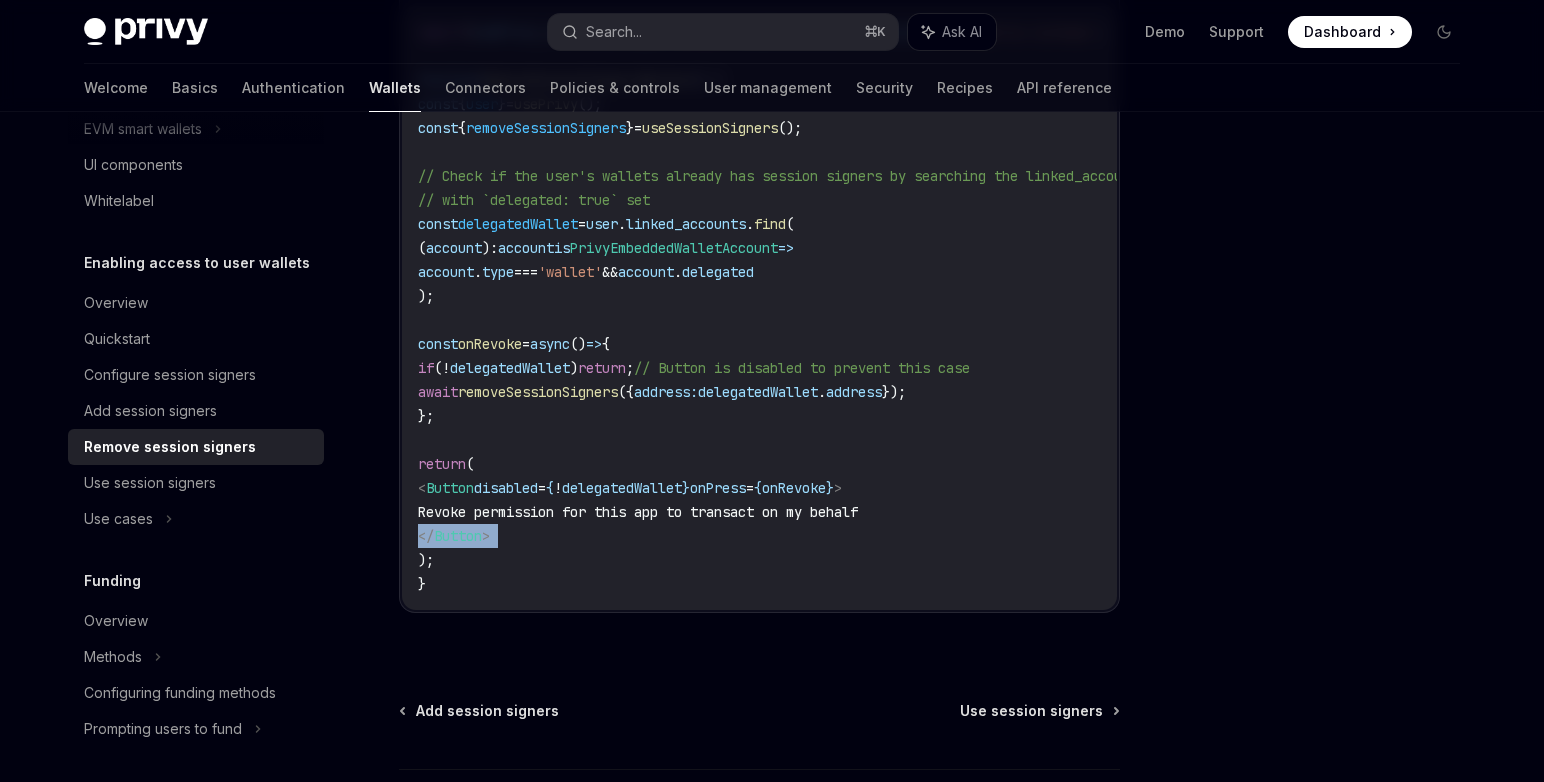 click on "import  { usePrivy ,  useSessionSigners ,  type  PrivyEmbeddedWalletAccount }  from  '@privy-io/expo' ;
function  RemoveSessionSignersButton () {
const  { user }  =  usePrivy ();
const  { removeSessionSigners }  =  useSessionSigners ();
// Check if the user's wallets already has session signers by searching the linked_accounts array for wallets
// with `delegated: true` set
const  delegatedWallet  =  user . linked_accounts . find (
( account ) :  account  is  PrivyEmbeddedWalletAccount  =>
account . type  ===  'wallet'  &&  account . delegated
);
const  onRevoke  =  async  ()  =>  {
if  ( ! delegatedWallet )  return ;  // Button is disabled to prevent this case
await  removeSessionSigners ({ address:  delegatedWallet . address });
};
return  (
< Button  disabled = { ! delegatedWallet }  onPress = { onRevoke } >
Revoke permission for this app to transact on my behalf
</ Button >
);
}" at bounding box center [878, 308] 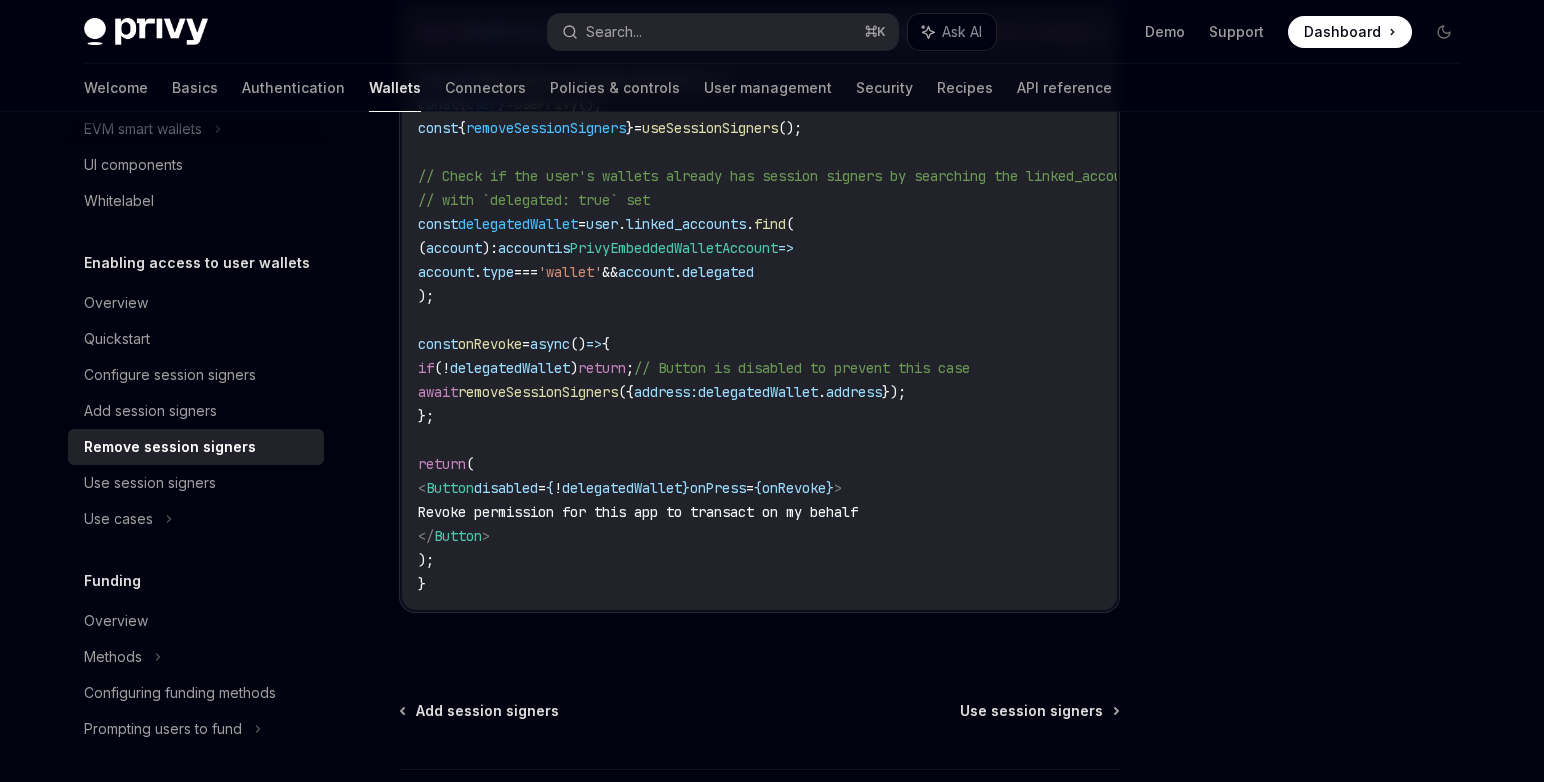 click on "Revoke permission for this app to transact on my behalf" at bounding box center [638, 512] 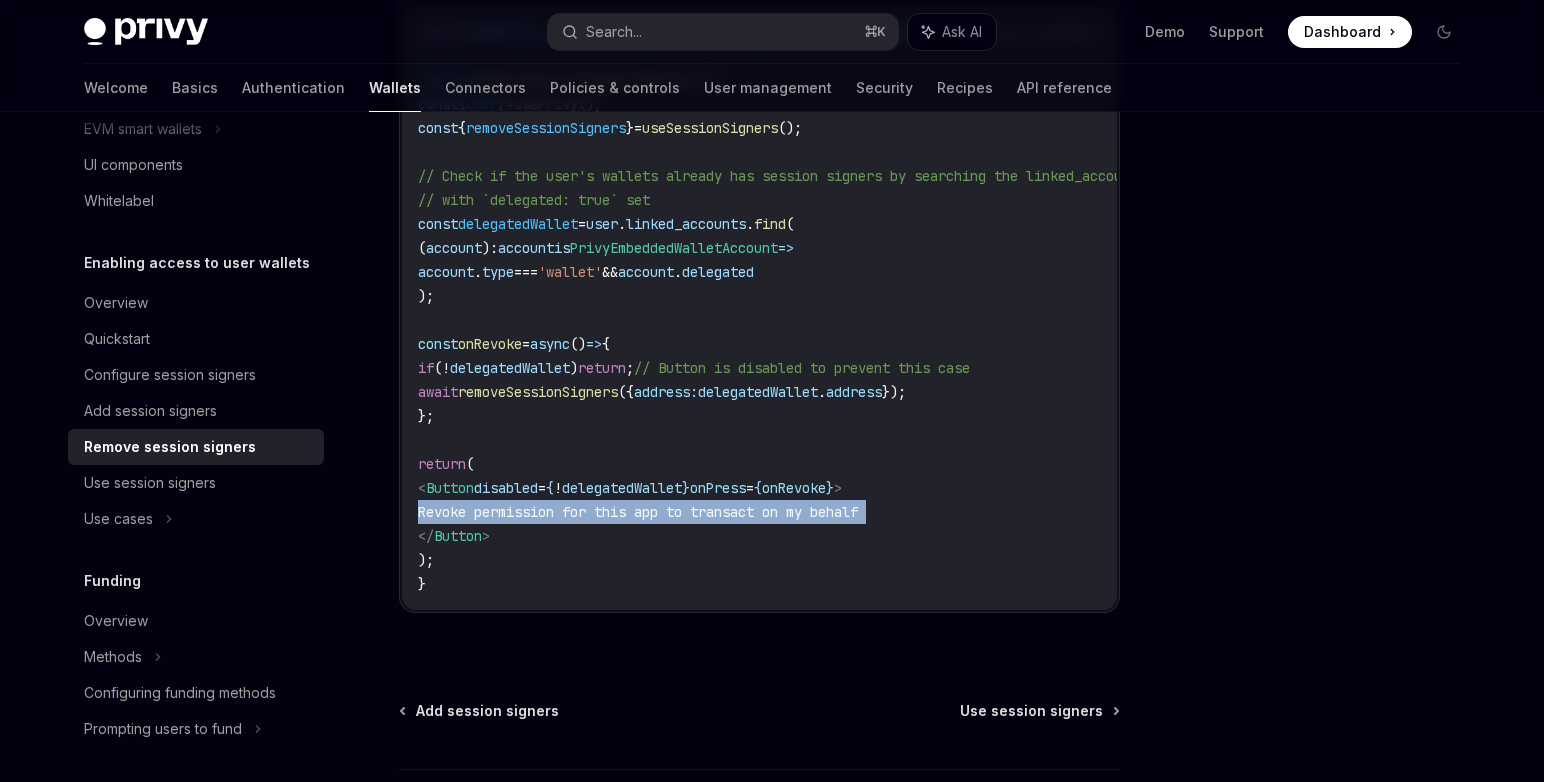 click on "Revoke permission for this app to transact on my behalf" at bounding box center [638, 512] 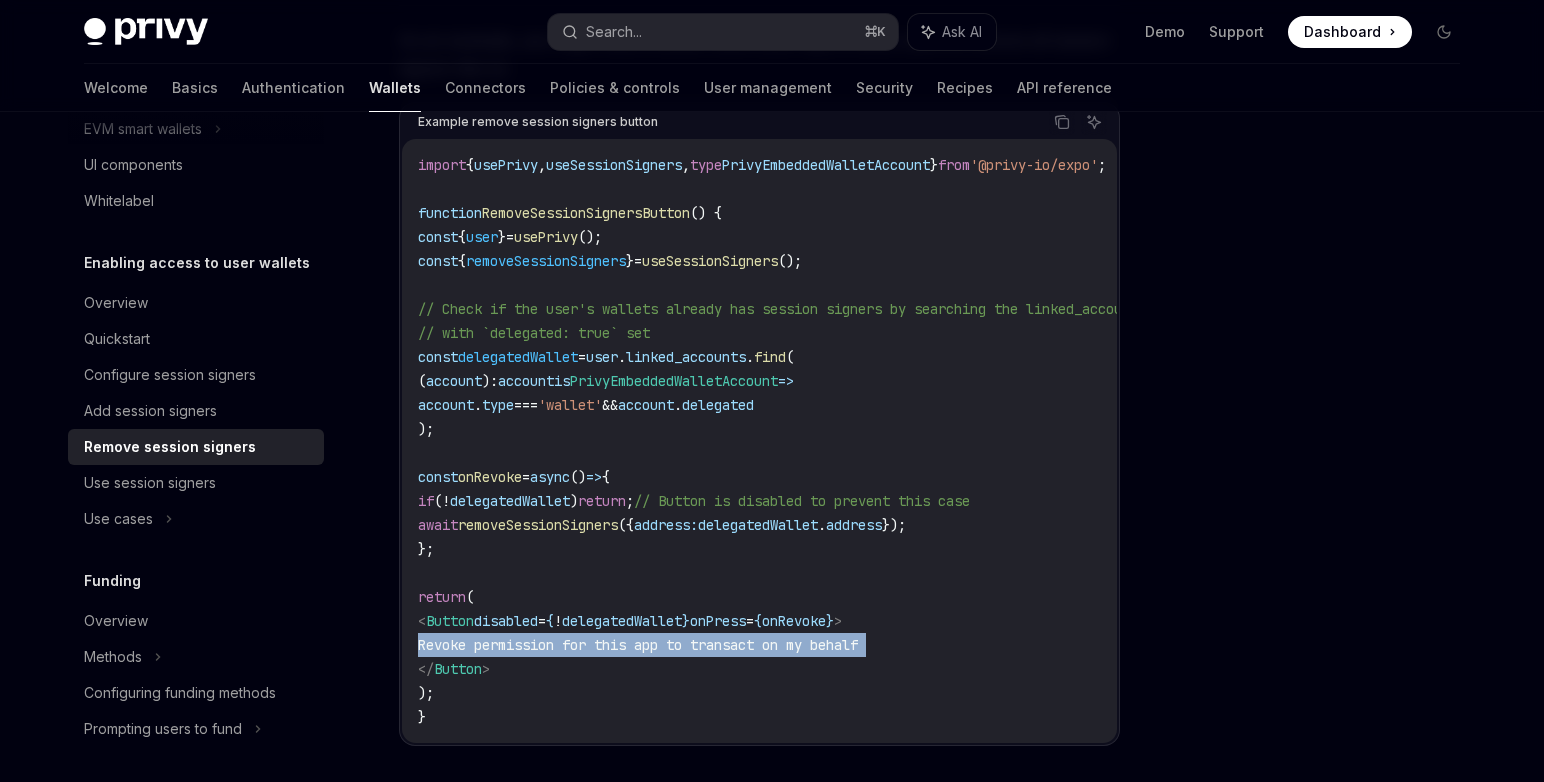 scroll, scrollTop: 1103, scrollLeft: 0, axis: vertical 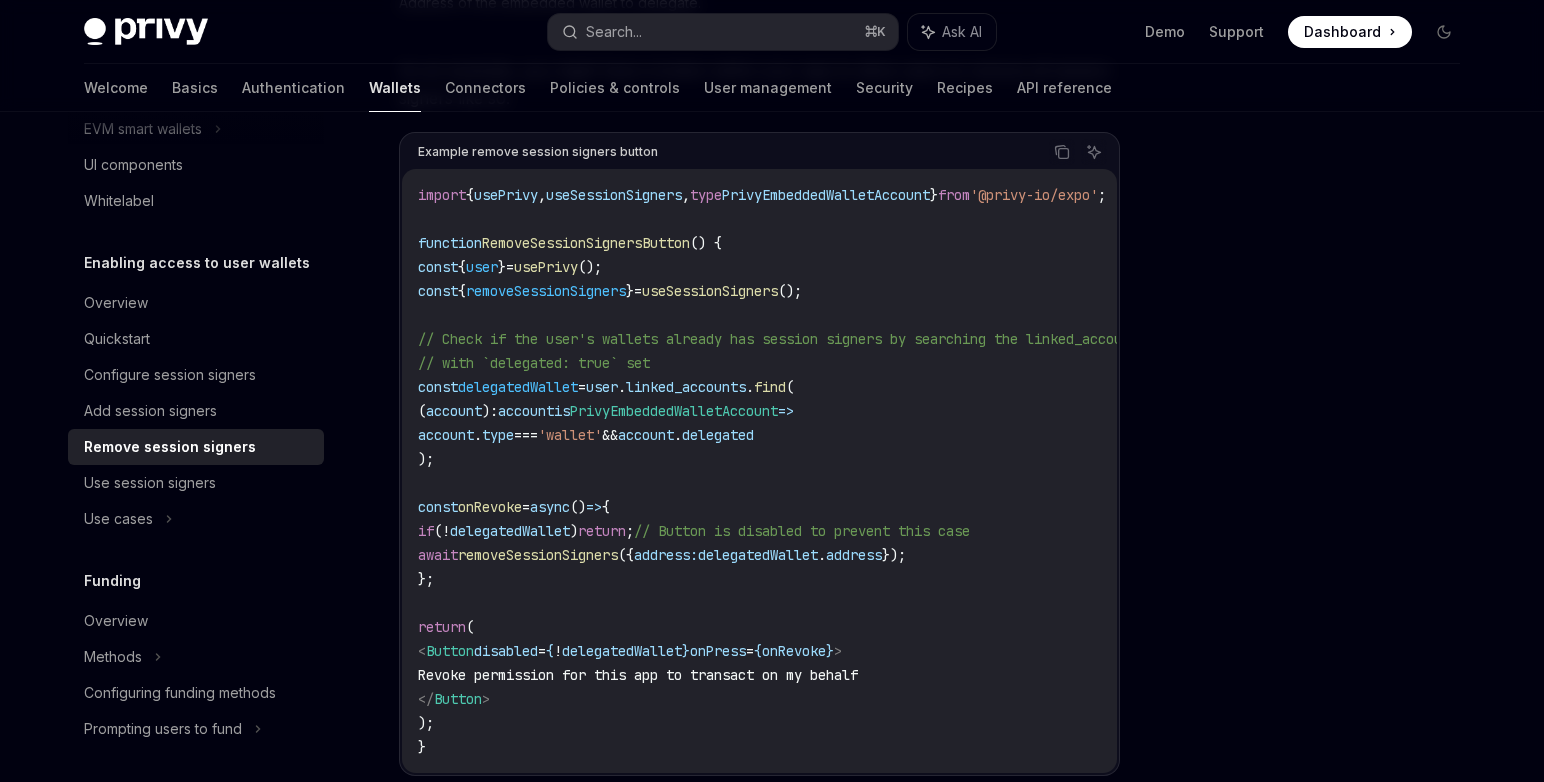 click on "import  { usePrivy ,  useSessionSigners ,  type  PrivyEmbeddedWalletAccount }  from  '@privy-io/expo' ;
function  RemoveSessionSignersButton () {
const  { user }  =  usePrivy ();
const  { removeSessionSigners }  =  useSessionSigners ();
// Check if the user's wallets already has session signers by searching the linked_accounts array for wallets
// with `delegated: true` set
const  delegatedWallet  =  user . linked_accounts . find (
( account ) :  account  is  PrivyEmbeddedWalletAccount  =>
account . type  ===  'wallet'  &&  account . delegated
);
const  onRevoke  =  async  ()  =>  {
if  ( ! delegatedWallet )  return ;  // Button is disabled to prevent this case
await  removeSessionSigners ({ address:  delegatedWallet . address });
};
return  (
< Button  disabled = { ! delegatedWallet }  onPress = { onRevoke } >
Revoke permission for this app to transact on my behalf
</ Button >
);
}" at bounding box center (878, 471) 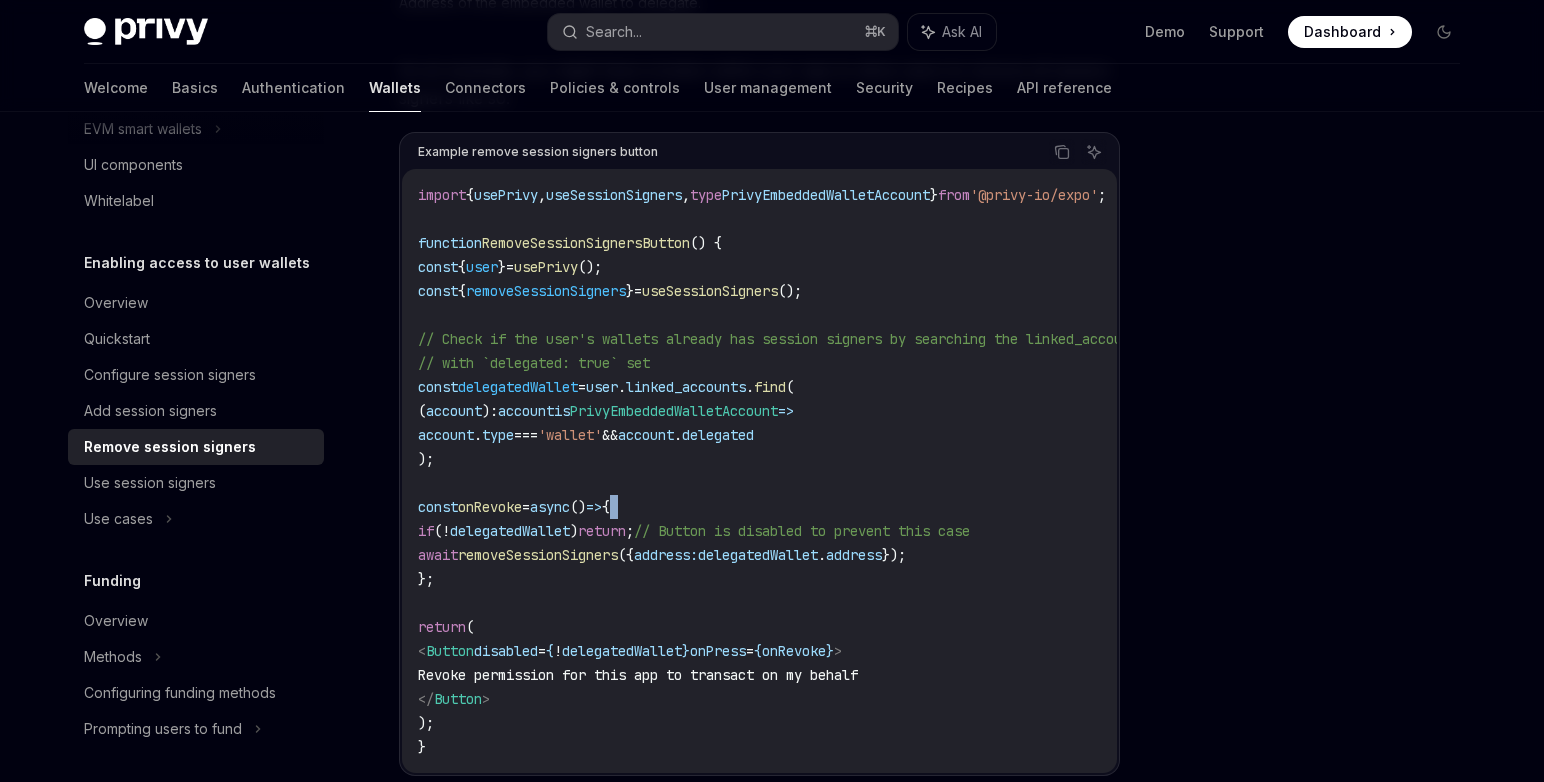 click on "import  { usePrivy ,  useSessionSigners ,  type  PrivyEmbeddedWalletAccount }  from  '@privy-io/expo' ;
function  RemoveSessionSignersButton () {
const  { user }  =  usePrivy ();
const  { removeSessionSigners }  =  useSessionSigners ();
// Check if the user's wallets already has session signers by searching the linked_accounts array for wallets
// with `delegated: true` set
const  delegatedWallet  =  user . linked_accounts . find (
( account ) :  account  is  PrivyEmbeddedWalletAccount  =>
account . type  ===  'wallet'  &&  account . delegated
);
const  onRevoke  =  async  ()  =>  {
if  ( ! delegatedWallet )  return ;  // Button is disabled to prevent this case
await  removeSessionSigners ({ address:  delegatedWallet . address });
};
return  (
< Button  disabled = { ! delegatedWallet }  onPress = { onRevoke } >
Revoke permission for this app to transact on my behalf
</ Button >
);
}" at bounding box center (878, 471) 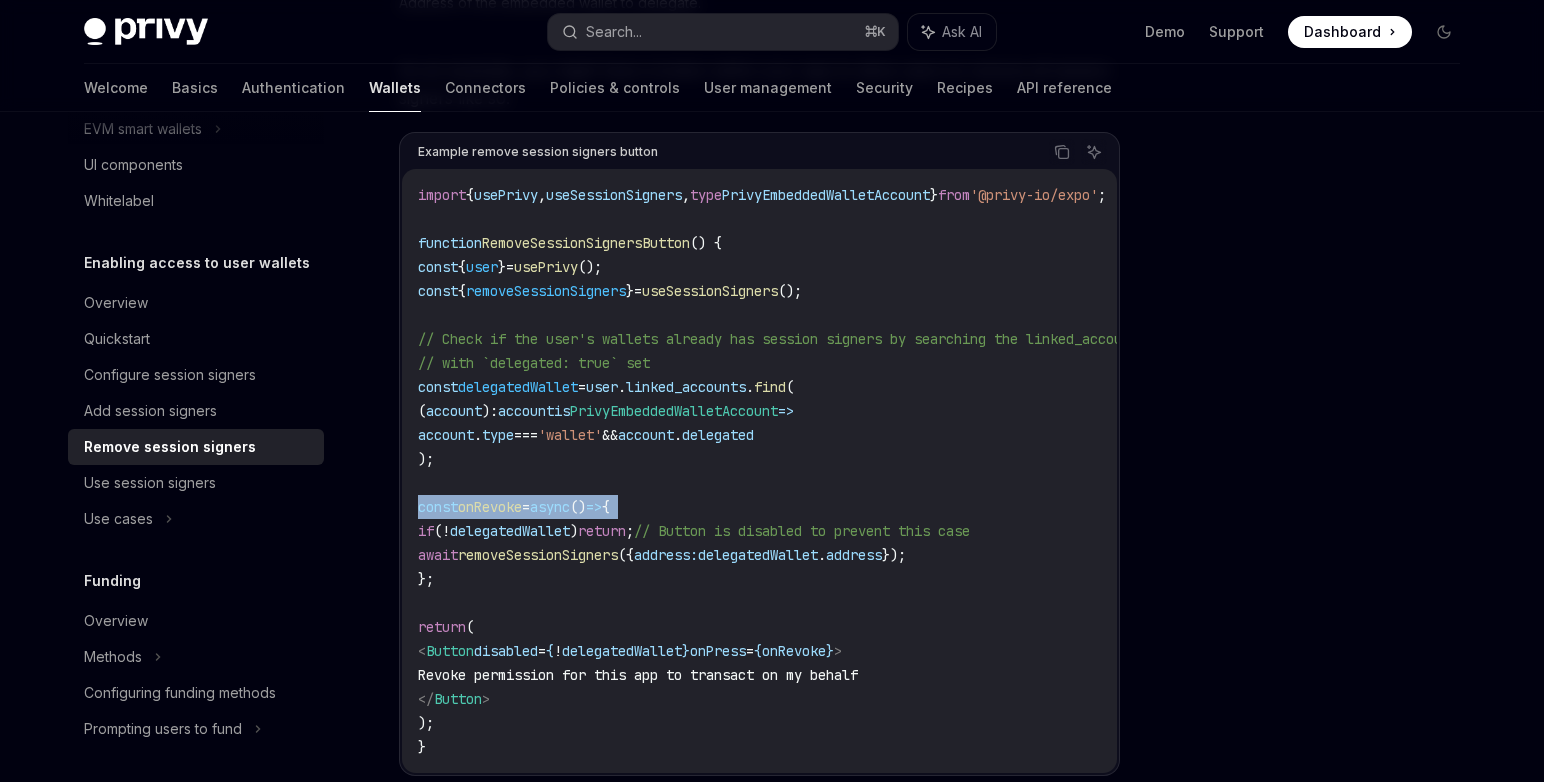click on "import  { usePrivy ,  useSessionSigners ,  type  PrivyEmbeddedWalletAccount }  from  '@privy-io/expo' ;
function  RemoveSessionSignersButton () {
const  { user }  =  usePrivy ();
const  { removeSessionSigners }  =  useSessionSigners ();
// Check if the user's wallets already has session signers by searching the linked_accounts array for wallets
// with `delegated: true` set
const  delegatedWallet  =  user . linked_accounts . find (
( account ) :  account  is  PrivyEmbeddedWalletAccount  =>
account . type  ===  'wallet'  &&  account . delegated
);
const  onRevoke  =  async  ()  =>  {
if  ( ! delegatedWallet )  return ;  // Button is disabled to prevent this case
await  removeSessionSigners ({ address:  delegatedWallet . address });
};
return  (
< Button  disabled = { ! delegatedWallet }  onPress = { onRevoke } >
Revoke permission for this app to transact on my behalf
</ Button >
);
}" at bounding box center (878, 471) 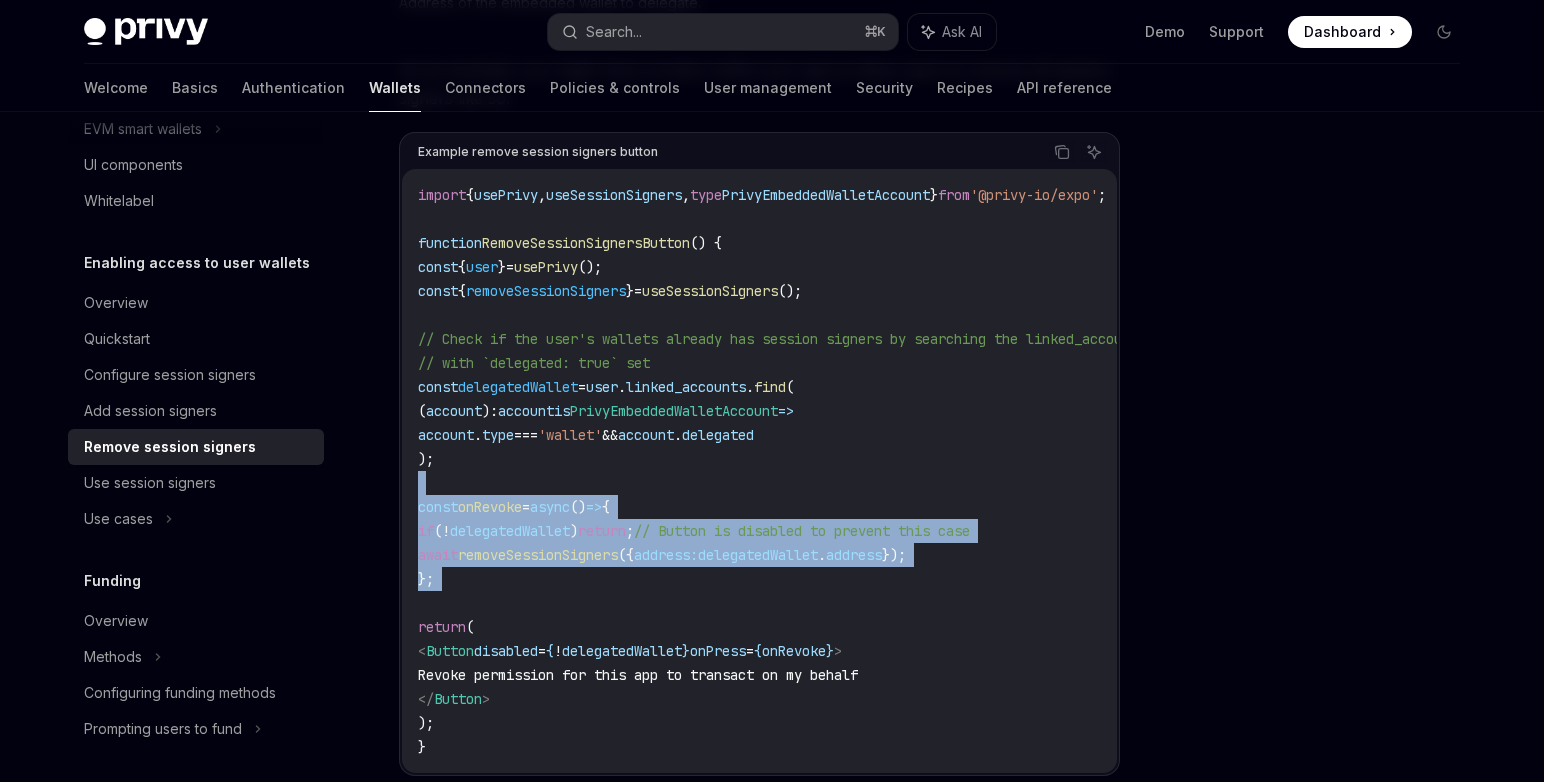 drag, startPoint x: 982, startPoint y: 569, endPoint x: 1028, endPoint y: 494, distance: 87.982956 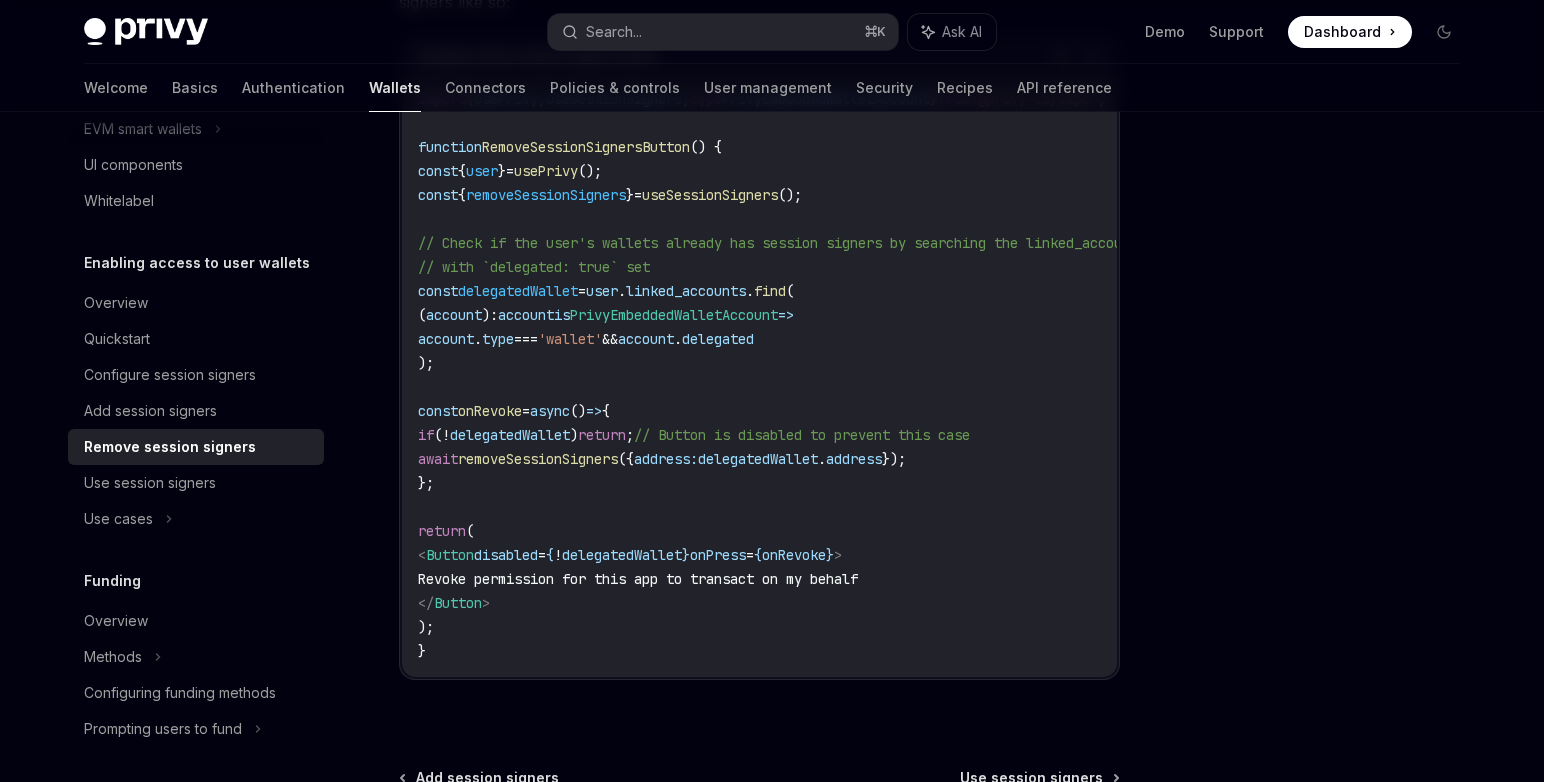 scroll, scrollTop: 1184, scrollLeft: 0, axis: vertical 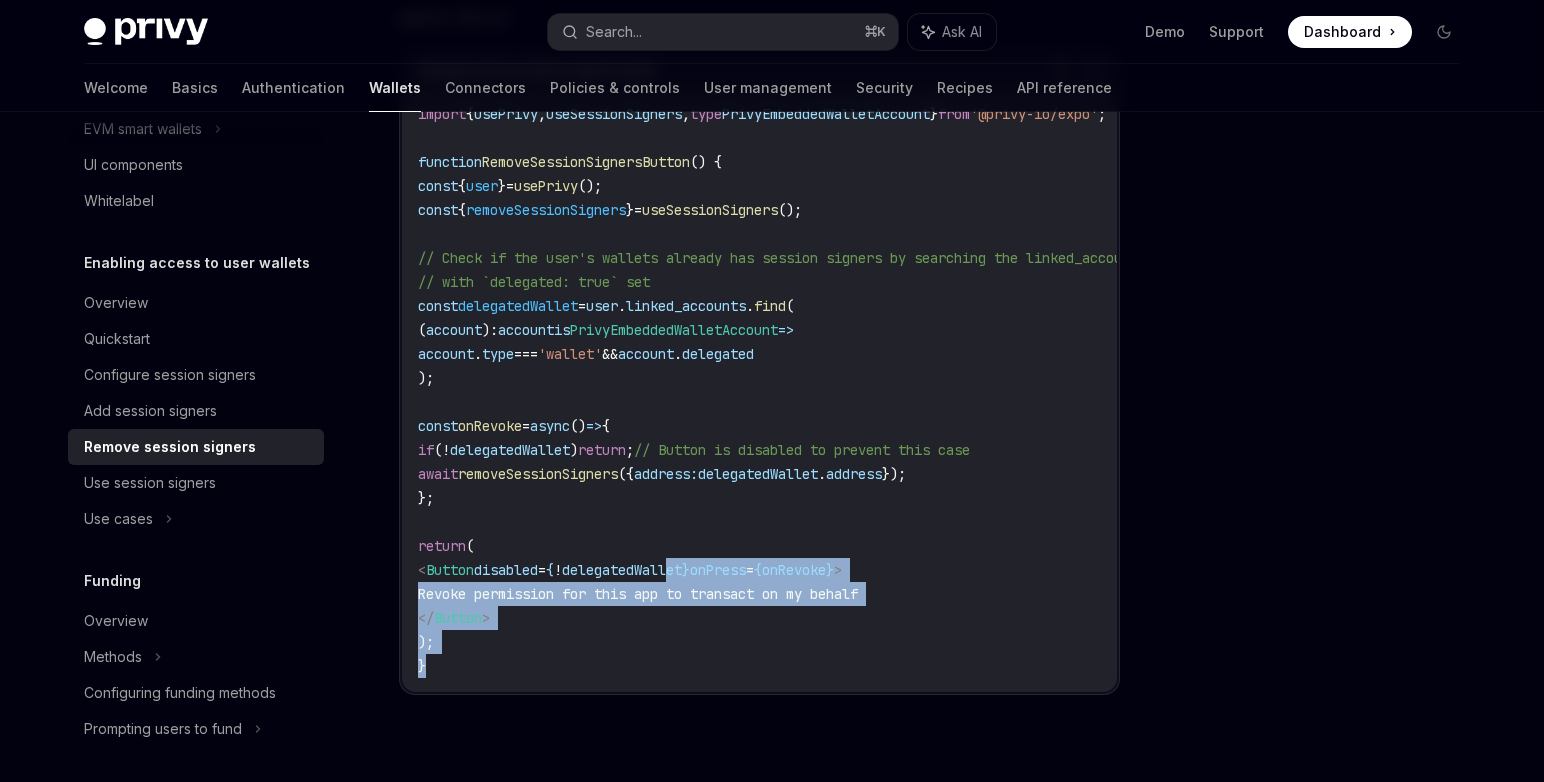 drag, startPoint x: 635, startPoint y: 654, endPoint x: 719, endPoint y: 564, distance: 123.10971 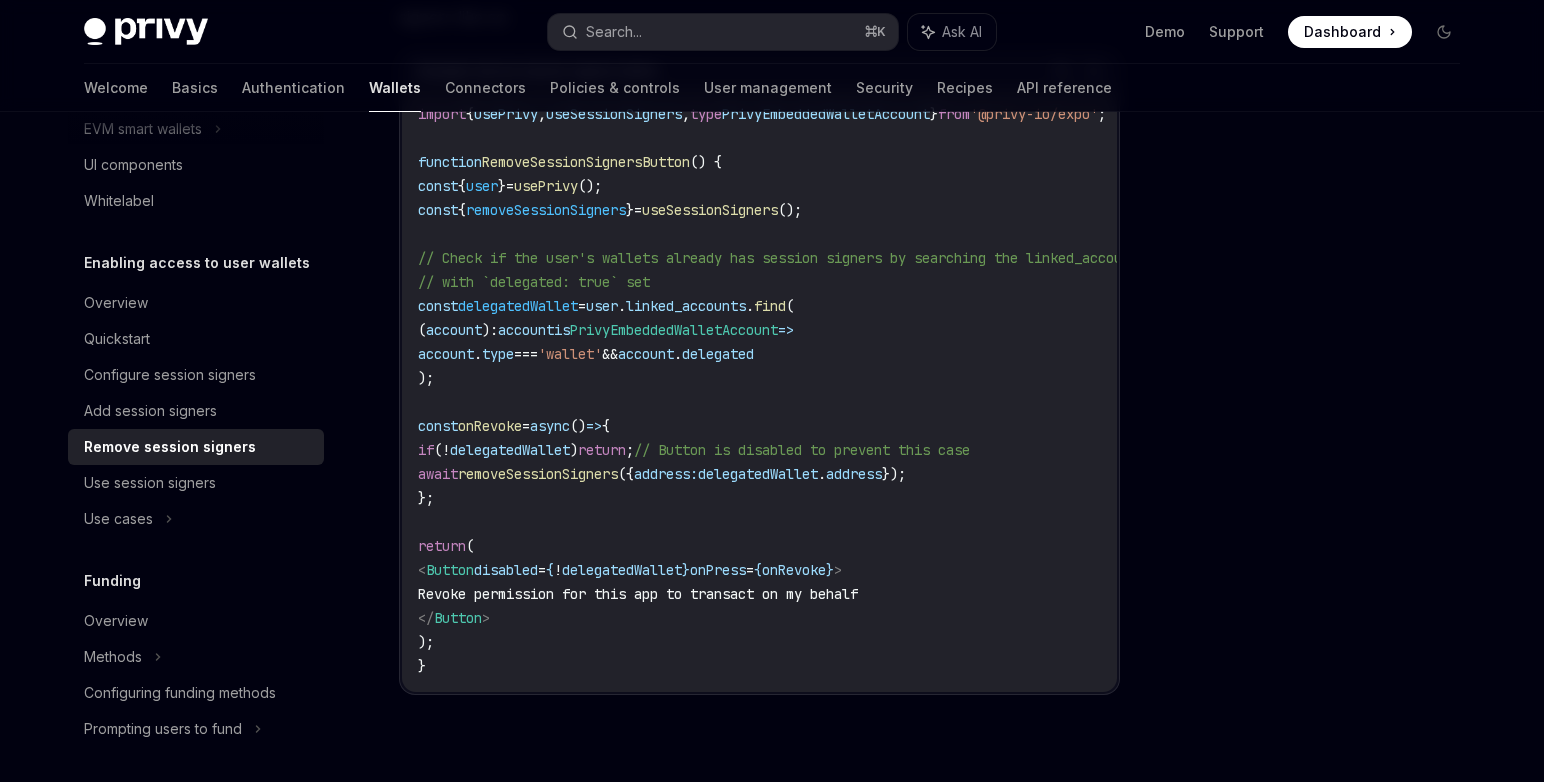 click on "import  { usePrivy ,  useSessionSigners ,  type  PrivyEmbeddedWalletAccount }  from  '@privy-io/expo' ;
function  RemoveSessionSignersButton () {
const  { user }  =  usePrivy ();
const  { removeSessionSigners }  =  useSessionSigners ();
// Check if the user's wallets already has session signers by searching the linked_accounts array for wallets
// with `delegated: true` set
const  delegatedWallet  =  user . linked_accounts . find (
( account ) :  account  is  PrivyEmbeddedWalletAccount  =>
account . type  ===  'wallet'  &&  account . delegated
);
const  onRevoke  =  async  ()  =>  {
if  ( ! delegatedWallet )  return ;  // Button is disabled to prevent this case
await  removeSessionSigners ({ address:  delegatedWallet . address });
};
return  (
< Button  disabled = { ! delegatedWallet }  onPress = { onRevoke } >
Revoke permission for this app to transact on my behalf
</ Button >
);
}" at bounding box center (878, 390) 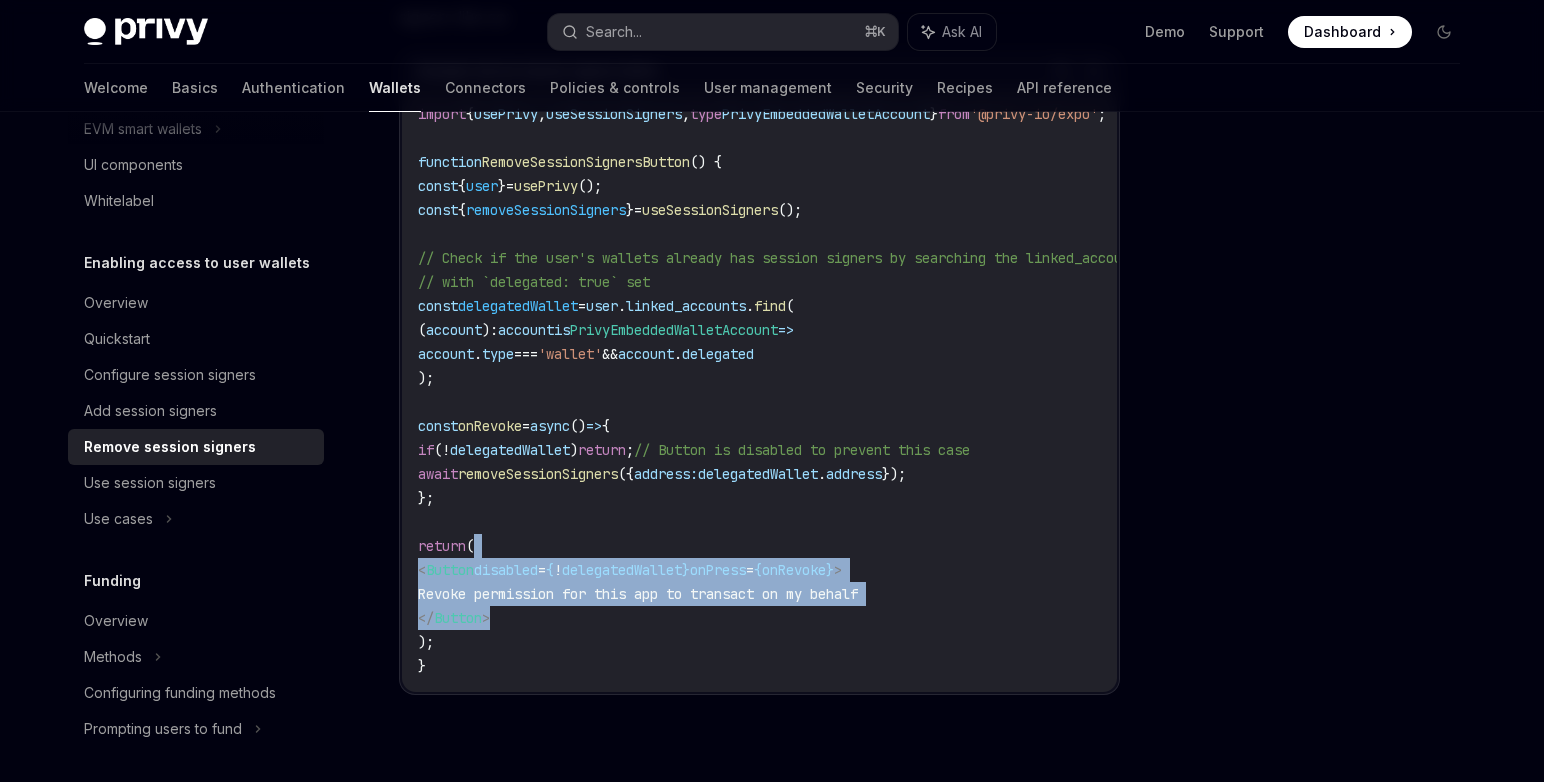 drag, startPoint x: 715, startPoint y: 628, endPoint x: 757, endPoint y: 557, distance: 82.492424 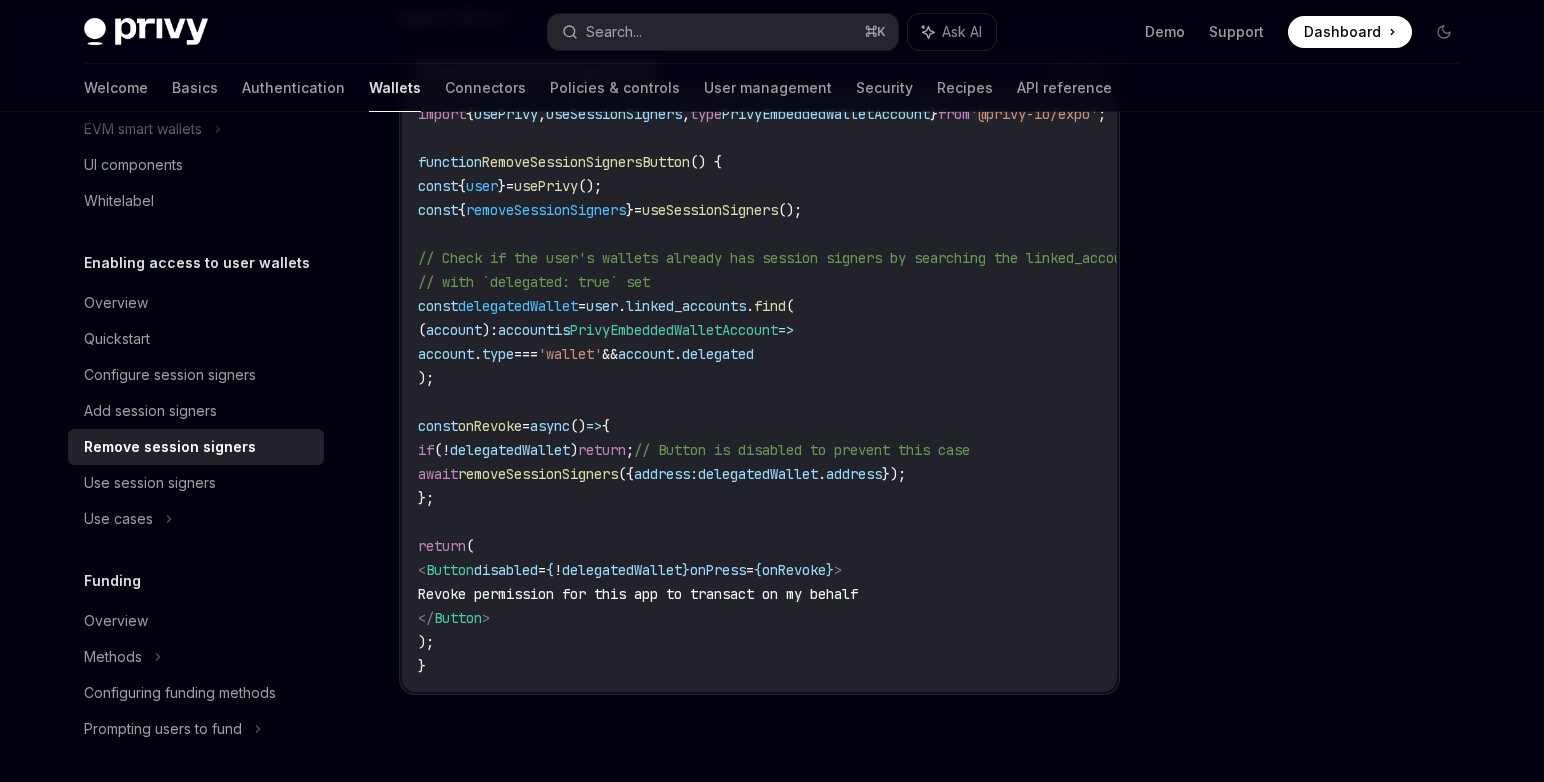 click on "import  { usePrivy ,  useSessionSigners ,  type  PrivyEmbeddedWalletAccount }  from  '@privy-io/expo' ;
function  RemoveSessionSignersButton () {
const  { user }  =  usePrivy ();
const  { removeSessionSigners }  =  useSessionSigners ();
// Check if the user's wallets already has session signers by searching the linked_accounts array for wallets
// with `delegated: true` set
const  delegatedWallet  =  user . linked_accounts . find (
( account ) :  account  is  PrivyEmbeddedWalletAccount  =>
account . type  ===  'wallet'  &&  account . delegated
);
const  onRevoke  =  async  ()  =>  {
if  ( ! delegatedWallet )  return ;  // Button is disabled to prevent this case
await  removeSessionSigners ({ address:  delegatedWallet . address });
};
return  (
< Button  disabled = { ! delegatedWallet }  onPress = { onRevoke } >
Revoke permission for this app to transact on my behalf
</ Button >
);
}" at bounding box center [878, 390] 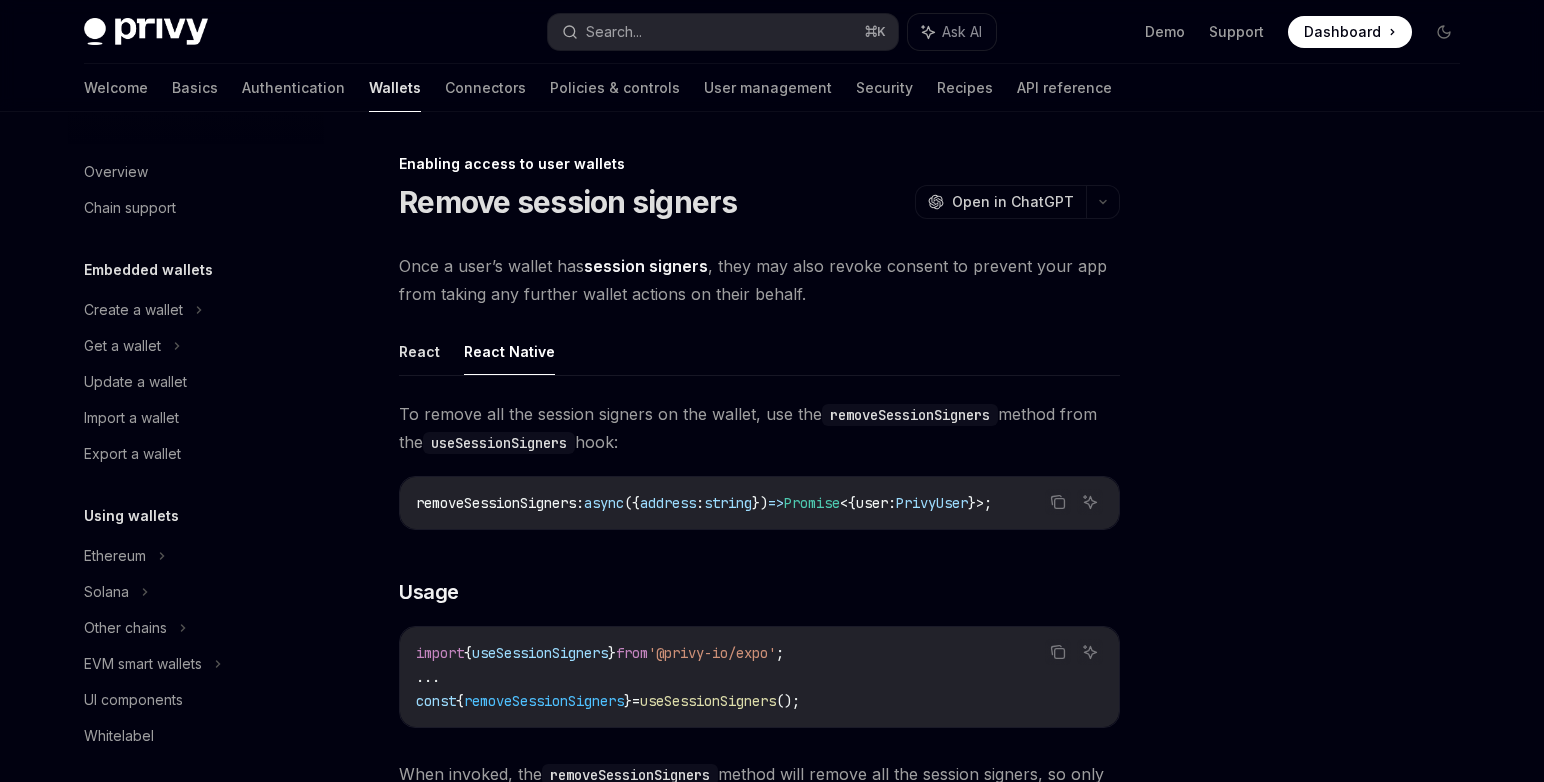 scroll, scrollTop: 54, scrollLeft: 0, axis: vertical 